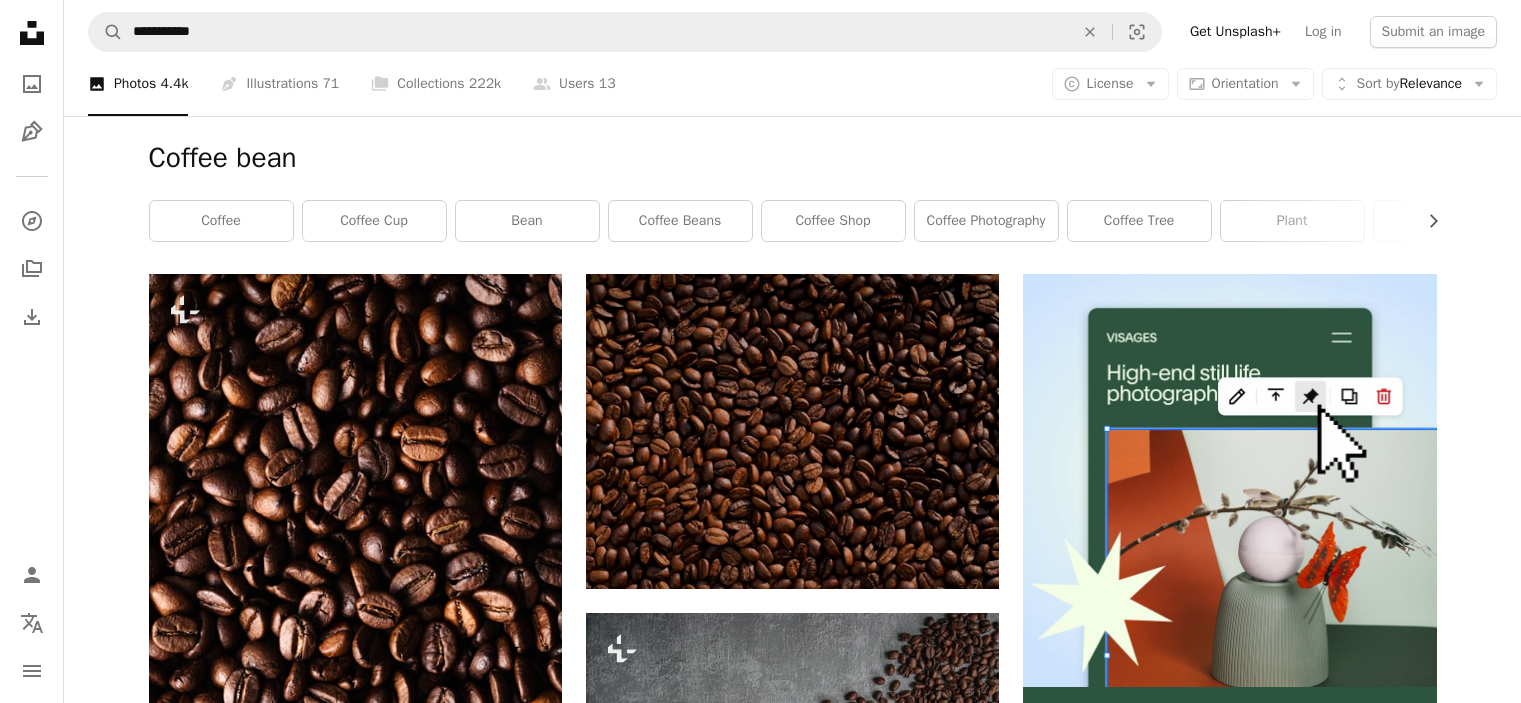 scroll, scrollTop: 25773, scrollLeft: 0, axis: vertical 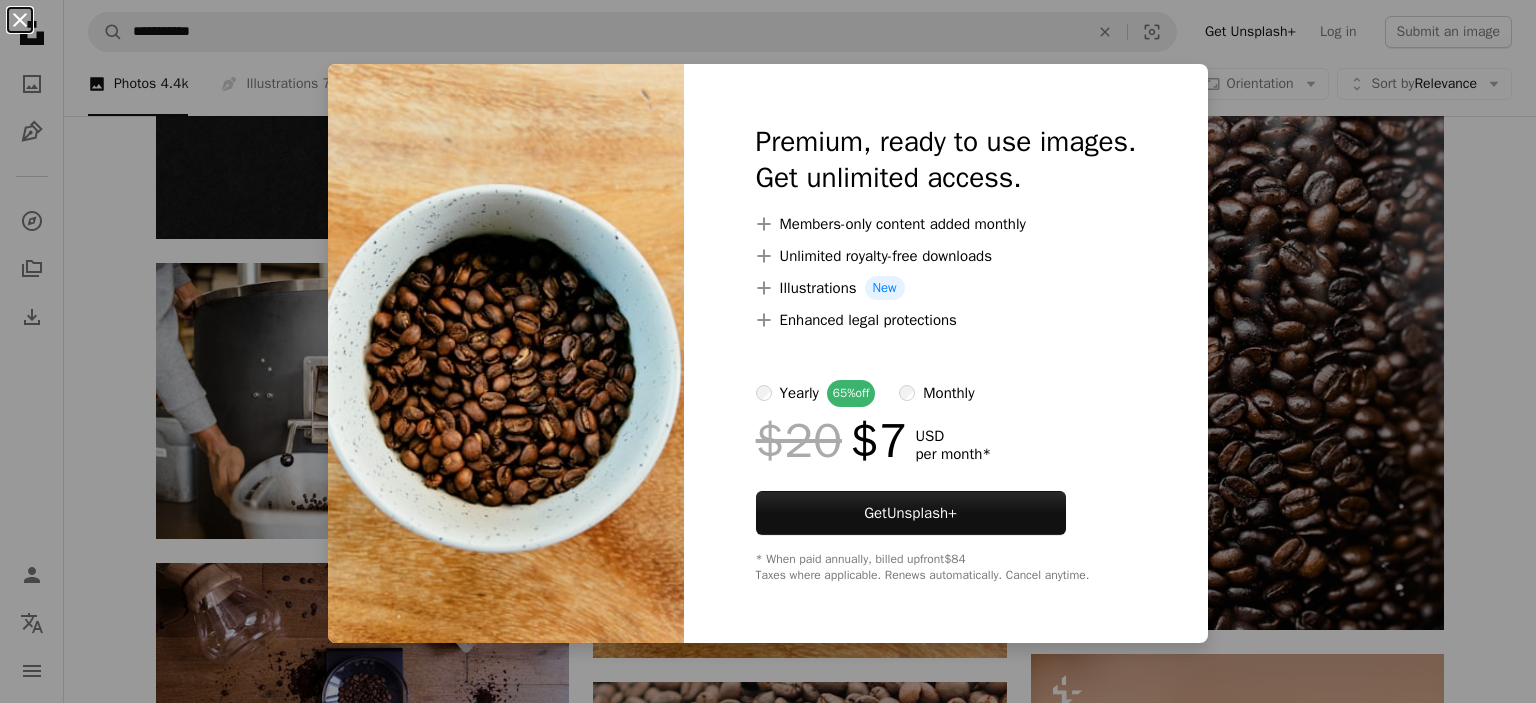 click on "An X shape" at bounding box center (20, 20) 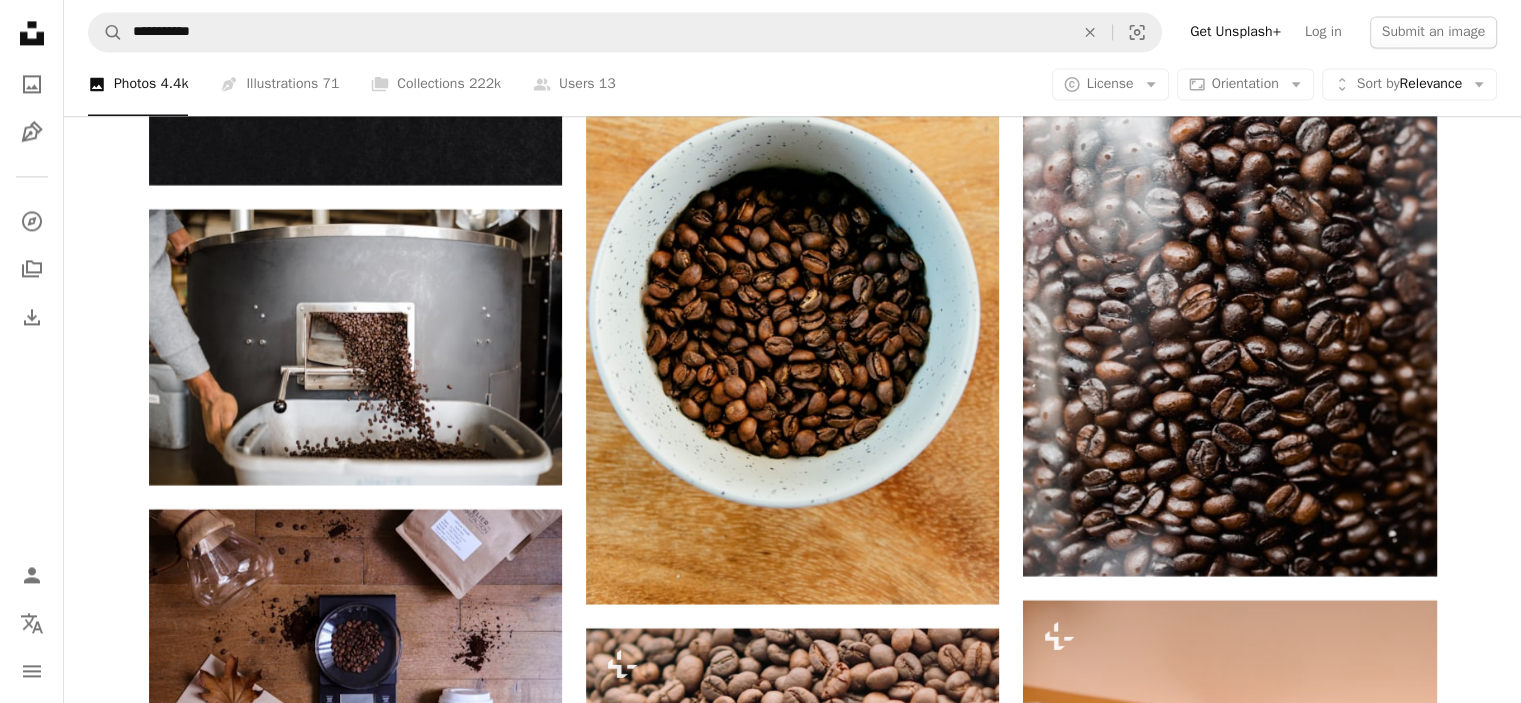 scroll, scrollTop: 25873, scrollLeft: 0, axis: vertical 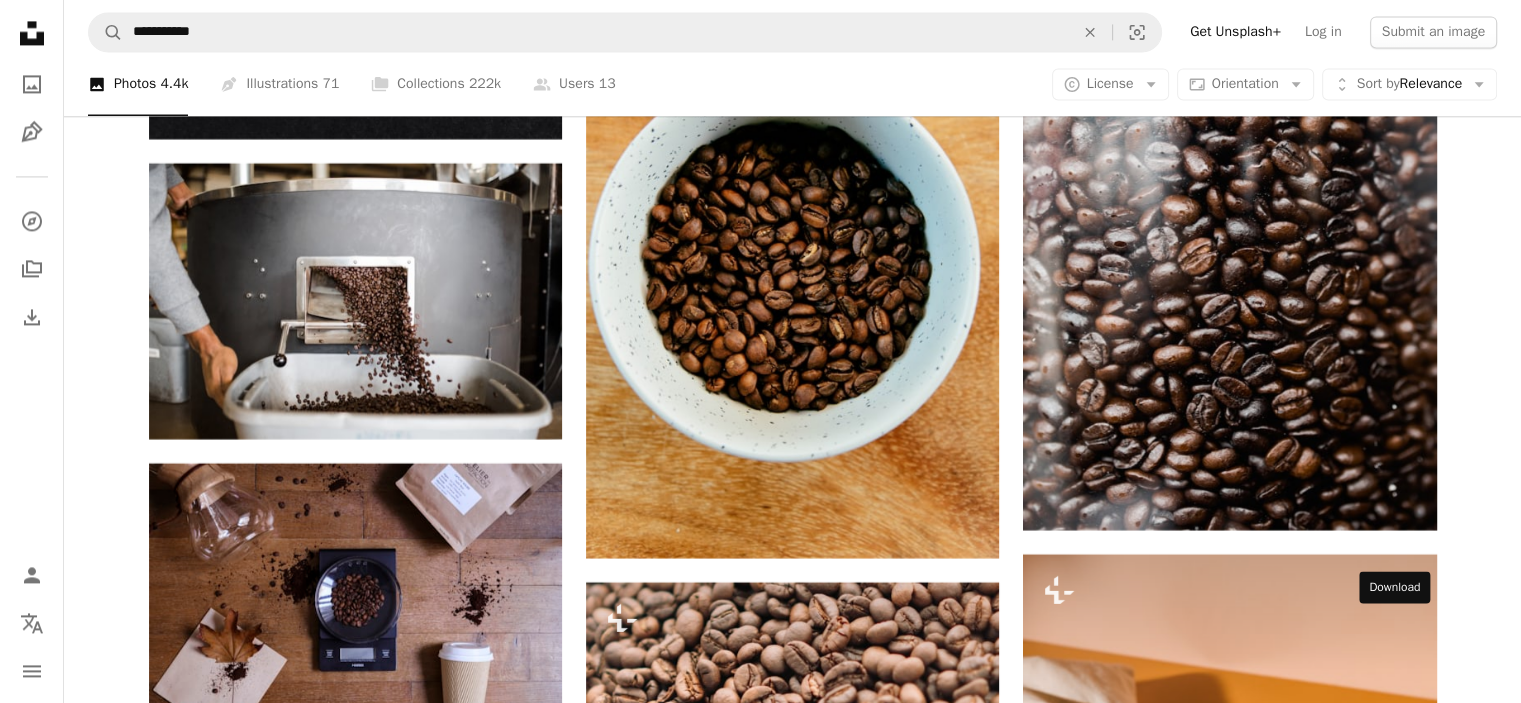 click on "Arrow pointing down" 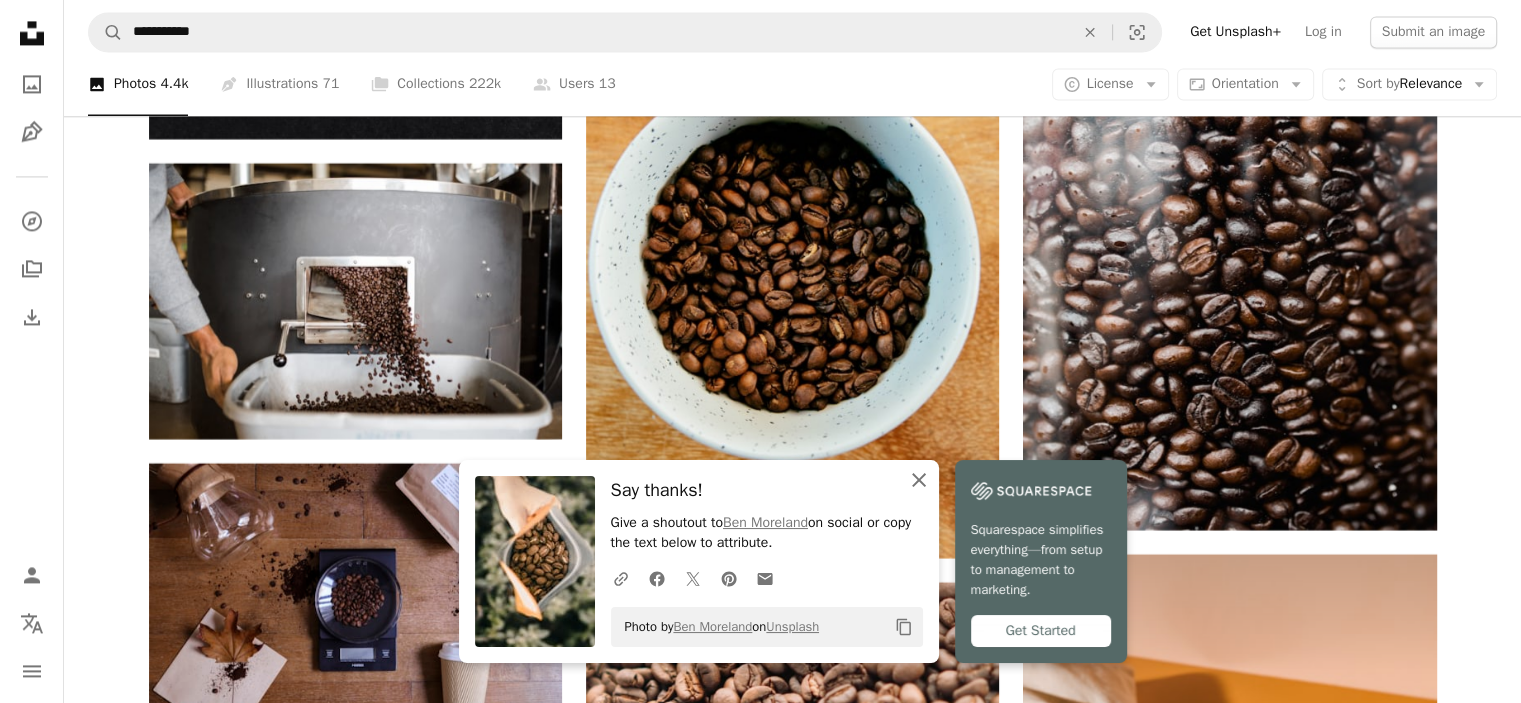 click on "An X shape" 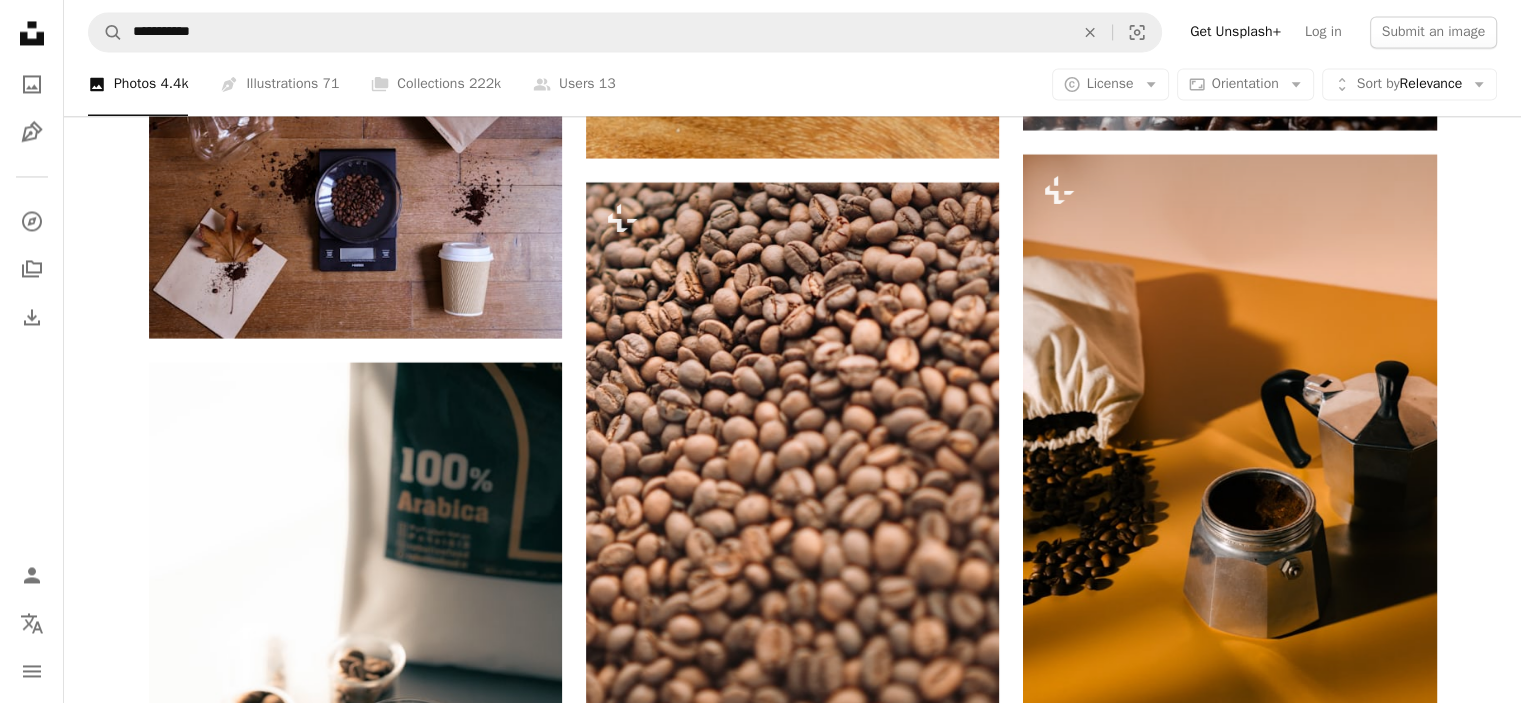 scroll, scrollTop: 26654, scrollLeft: 0, axis: vertical 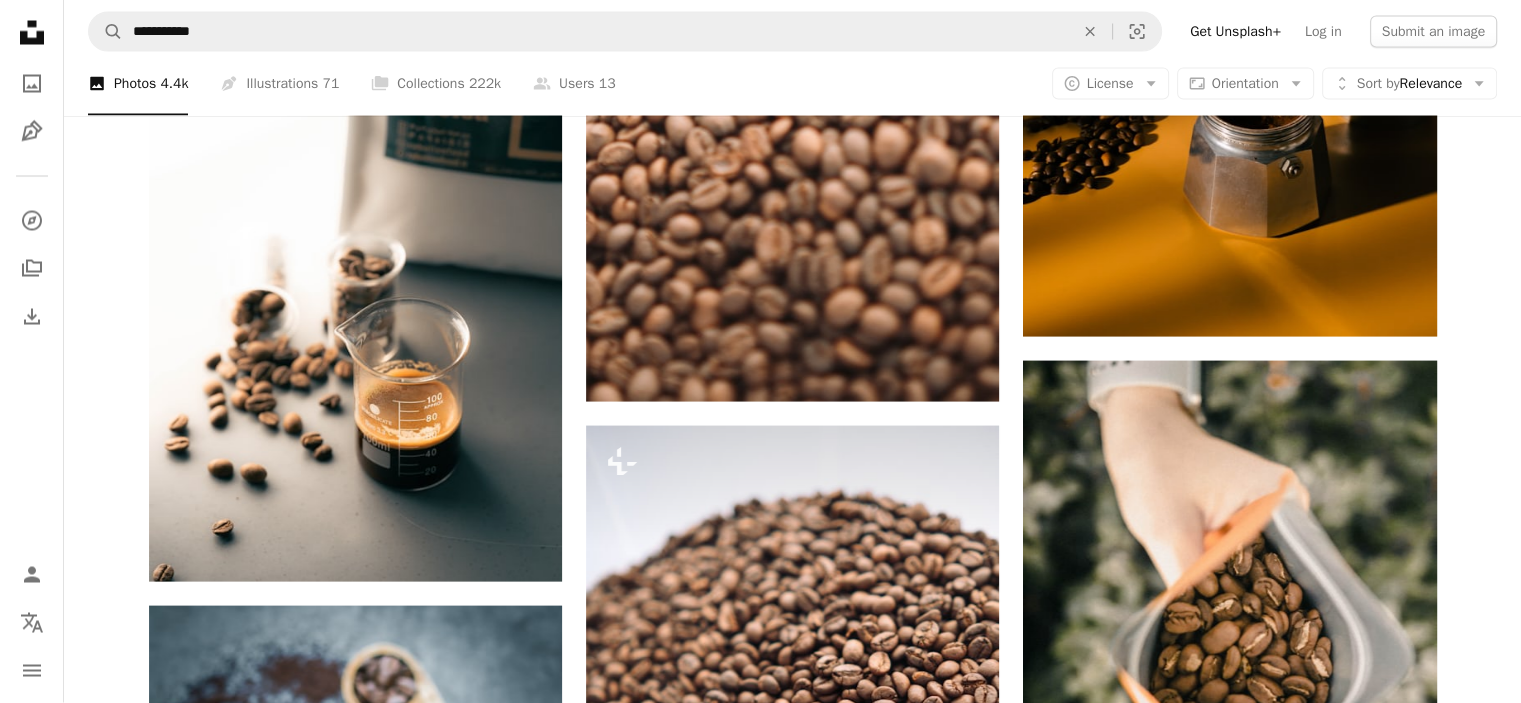 click on "A photo Photos   4.4k Pen Tool Illustrations   71 A stack of folders Collections   222k A group of people Users   13 A copyright icon © License Arrow down Aspect ratio Orientation Arrow down Unfold Sort by  Relevance Arrow down Filters Filters" at bounding box center [792, 84] 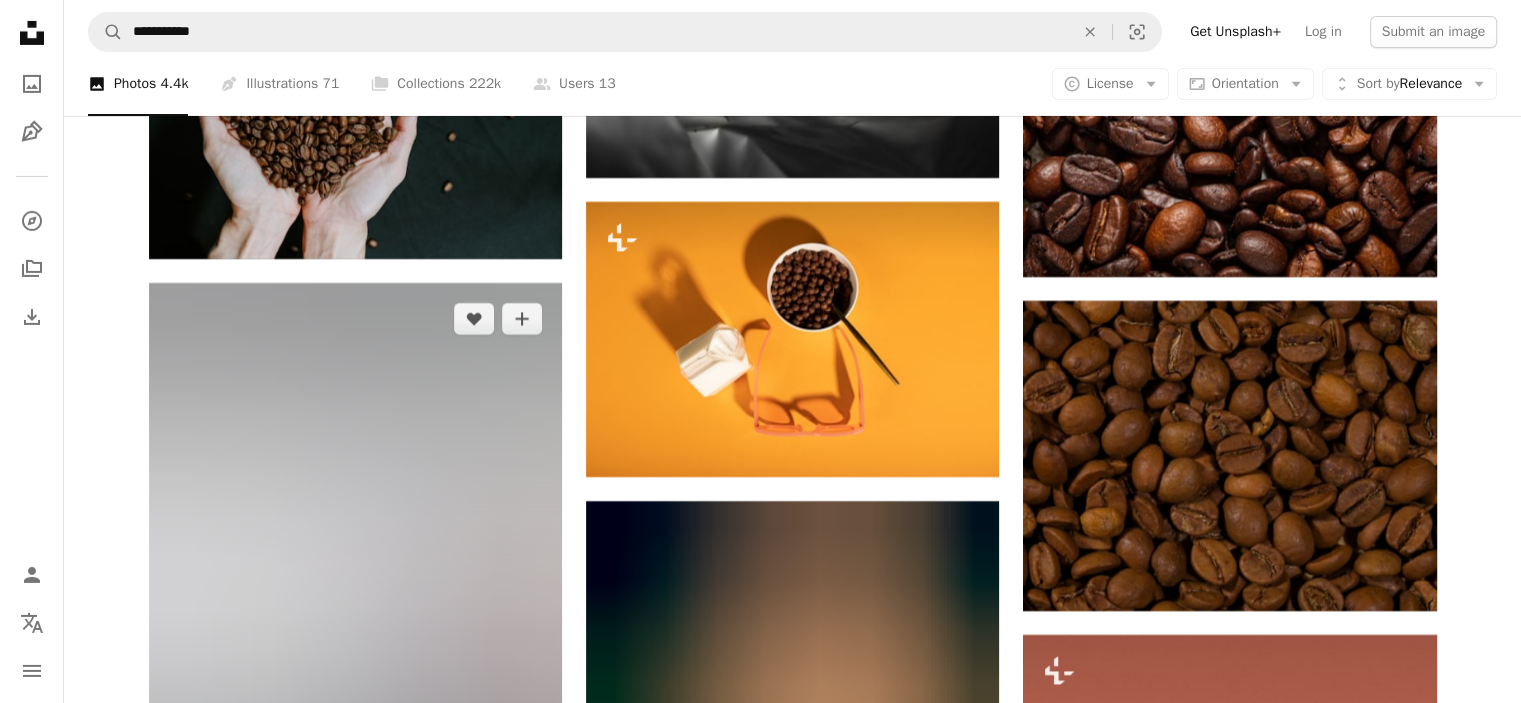scroll, scrollTop: 29473, scrollLeft: 0, axis: vertical 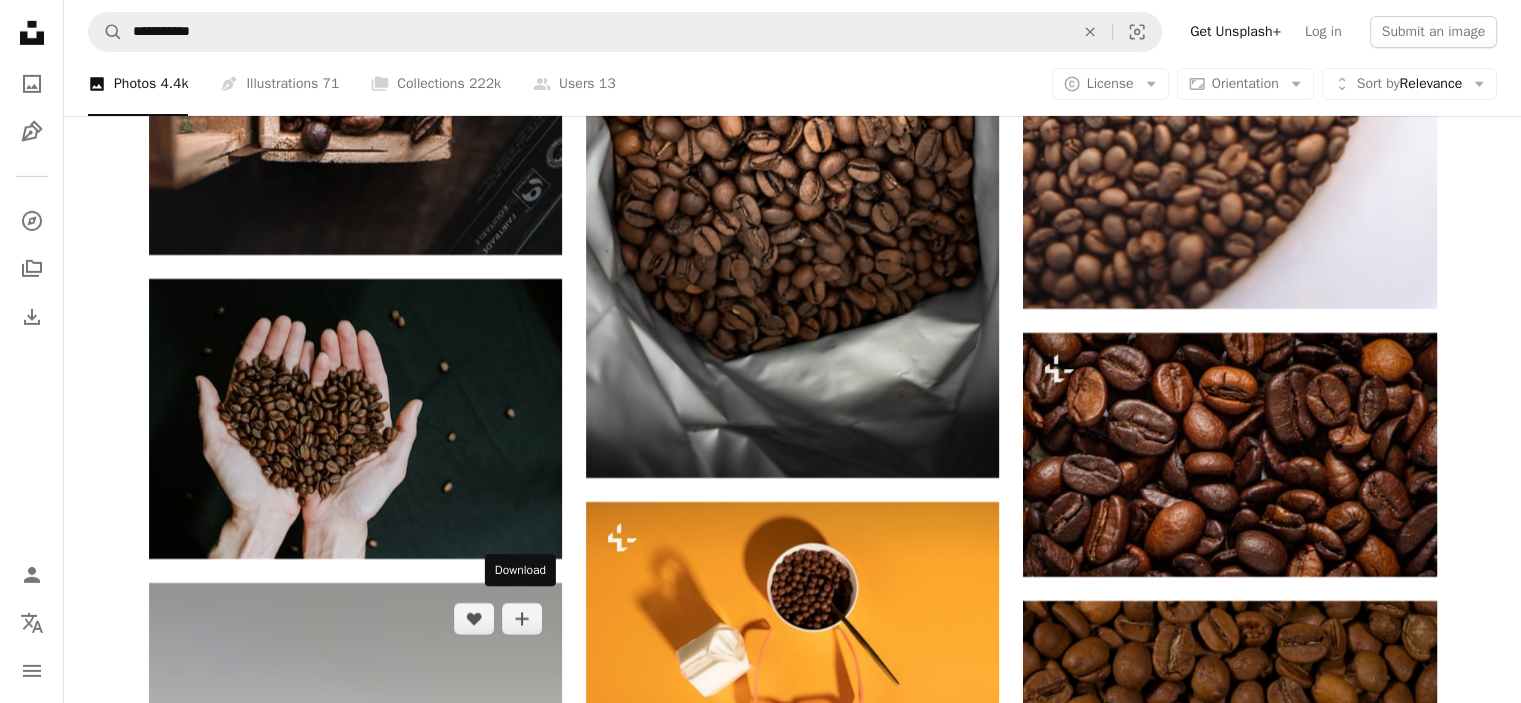 click on "Arrow pointing down" at bounding box center (522, 1166) 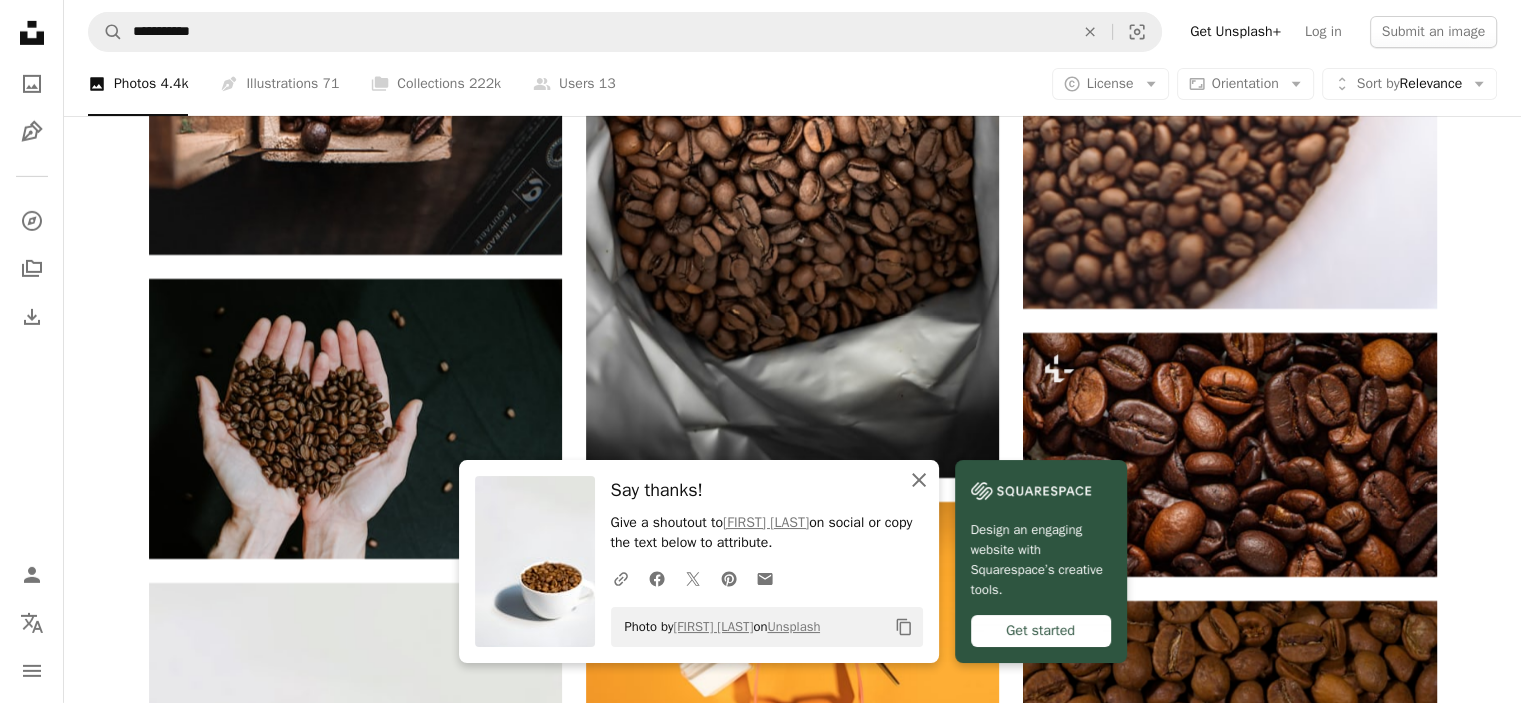 click on "An X shape" 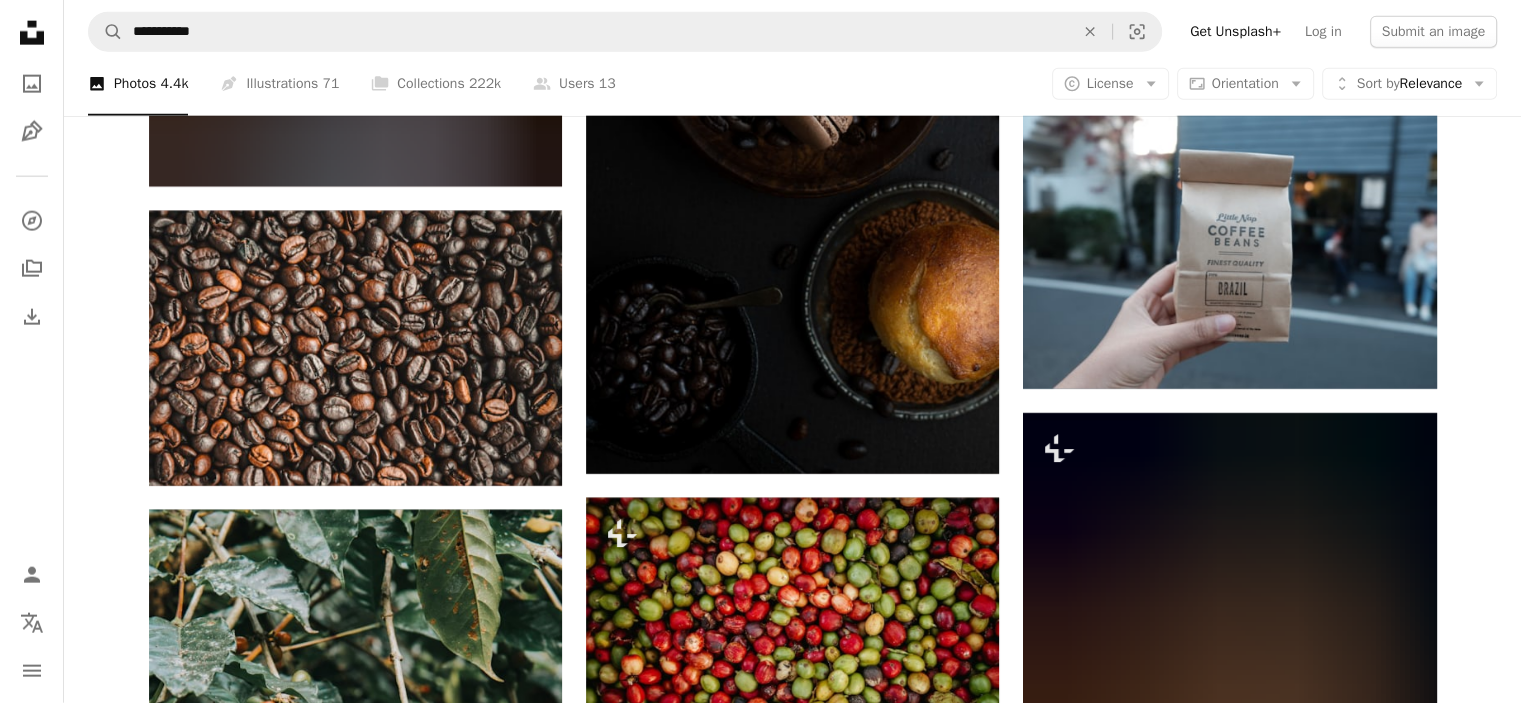 scroll, scrollTop: 35673, scrollLeft: 0, axis: vertical 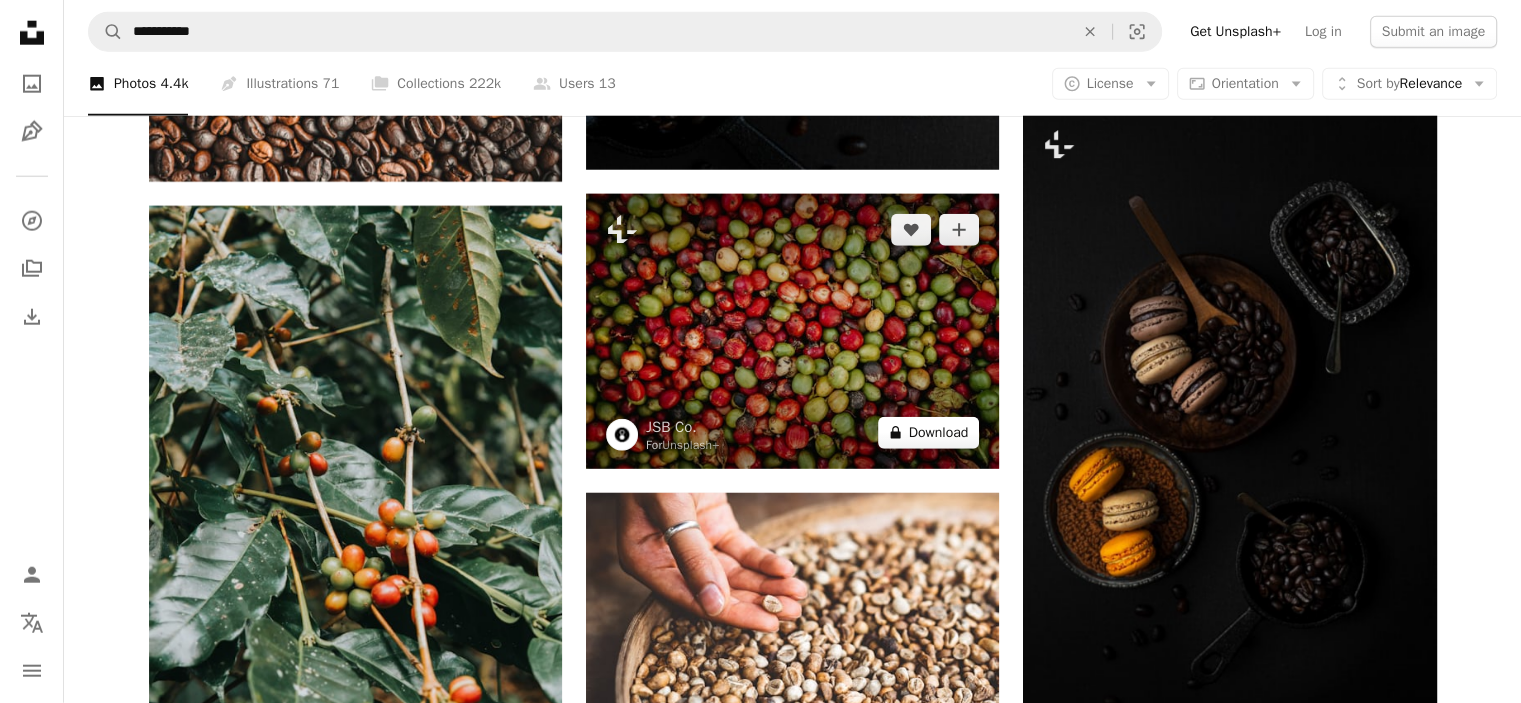 click on "A lock   Download" at bounding box center (929, 433) 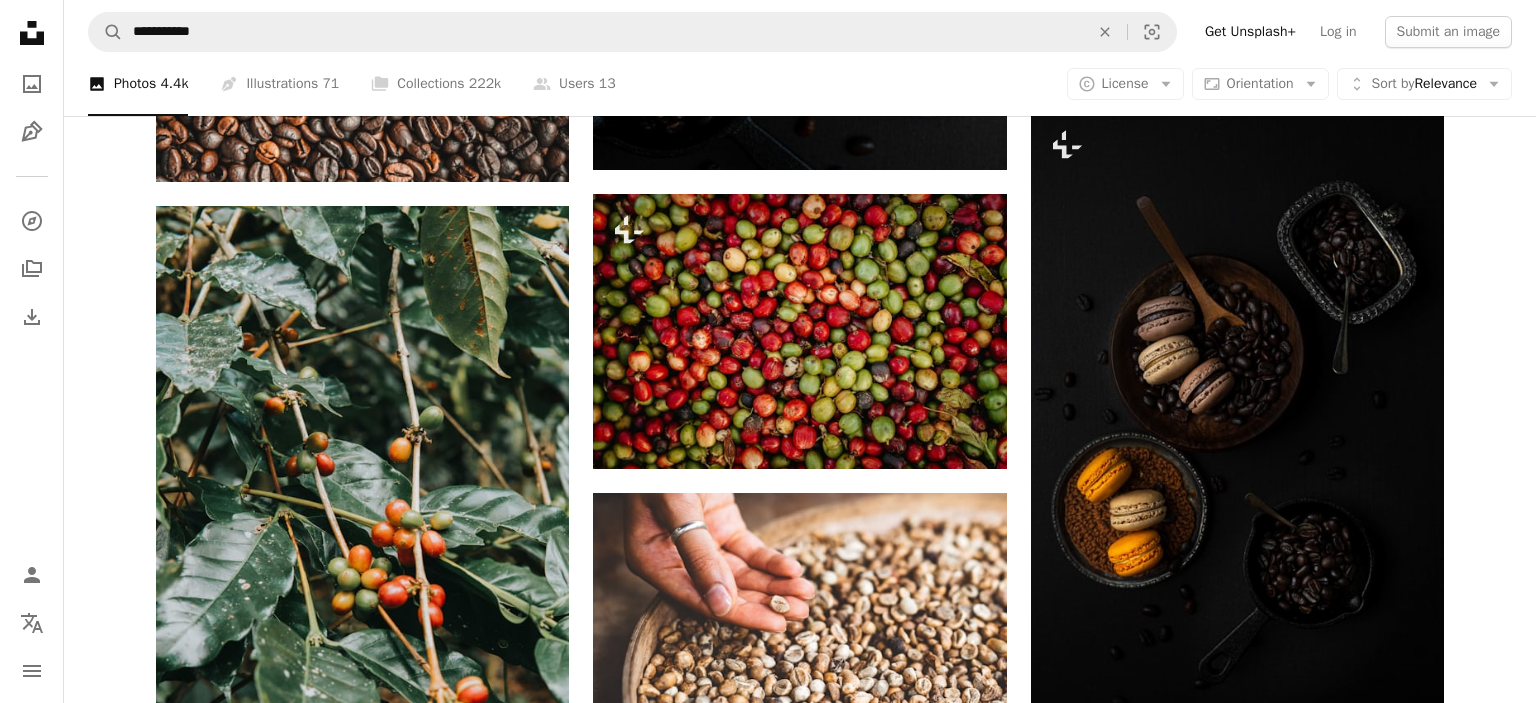 click on "An X shape" at bounding box center (20, 20) 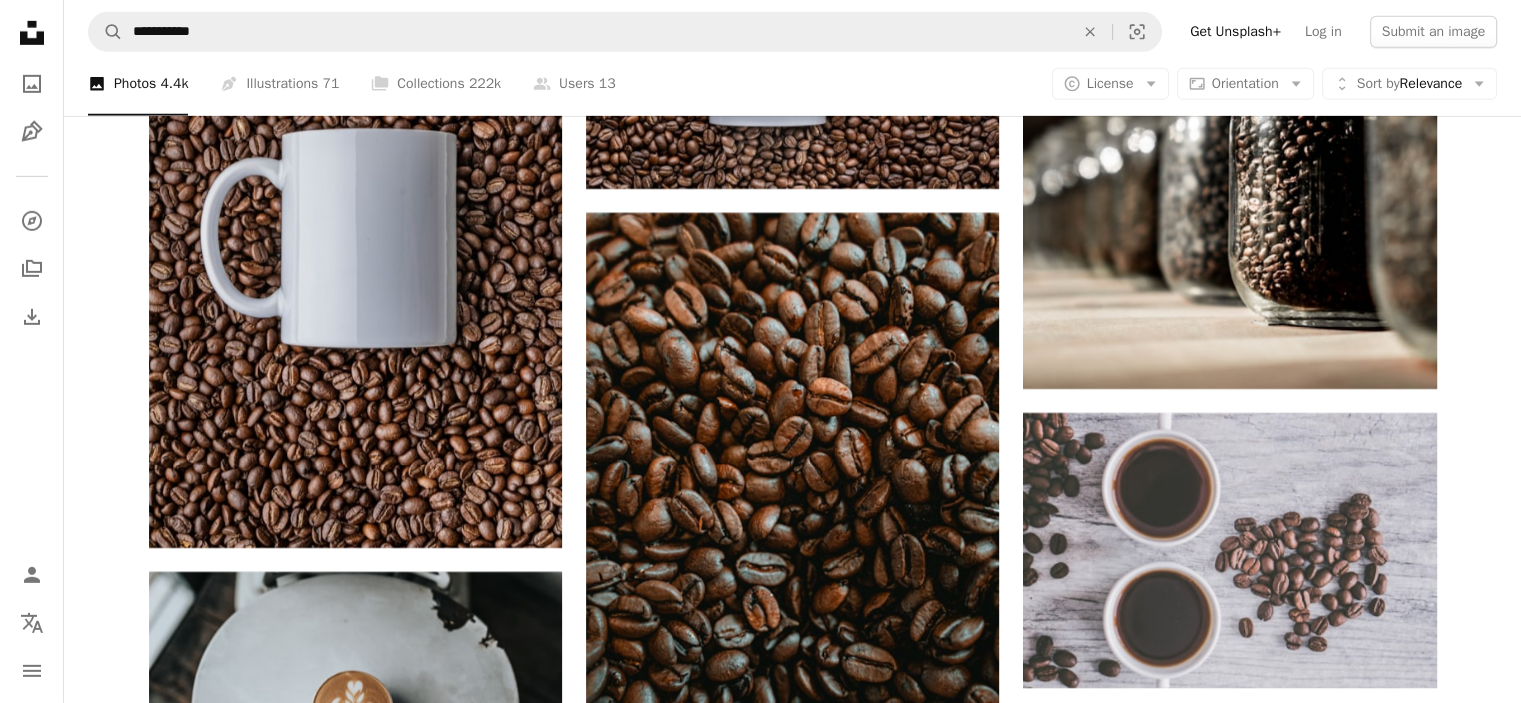scroll, scrollTop: 36873, scrollLeft: 0, axis: vertical 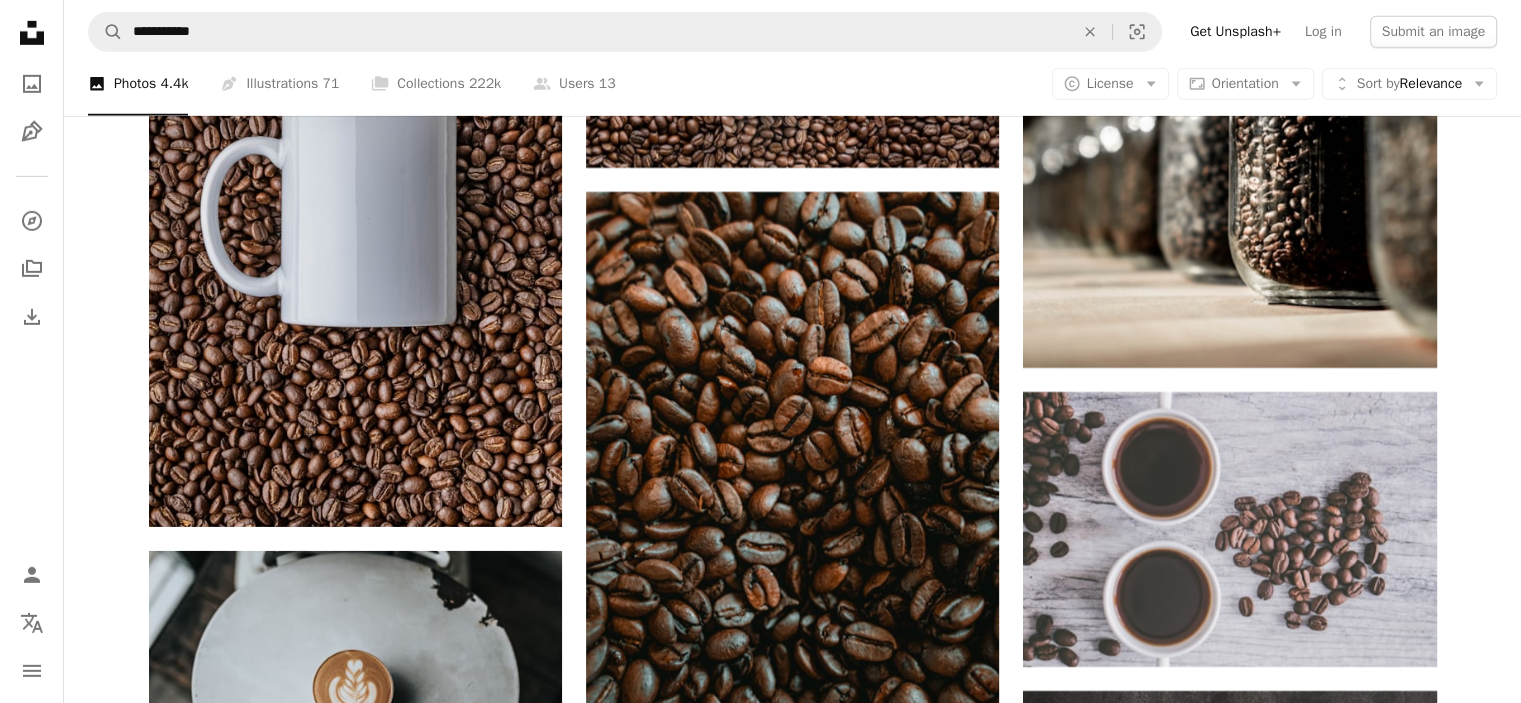 click on "A lock   Download" at bounding box center [491, 1090] 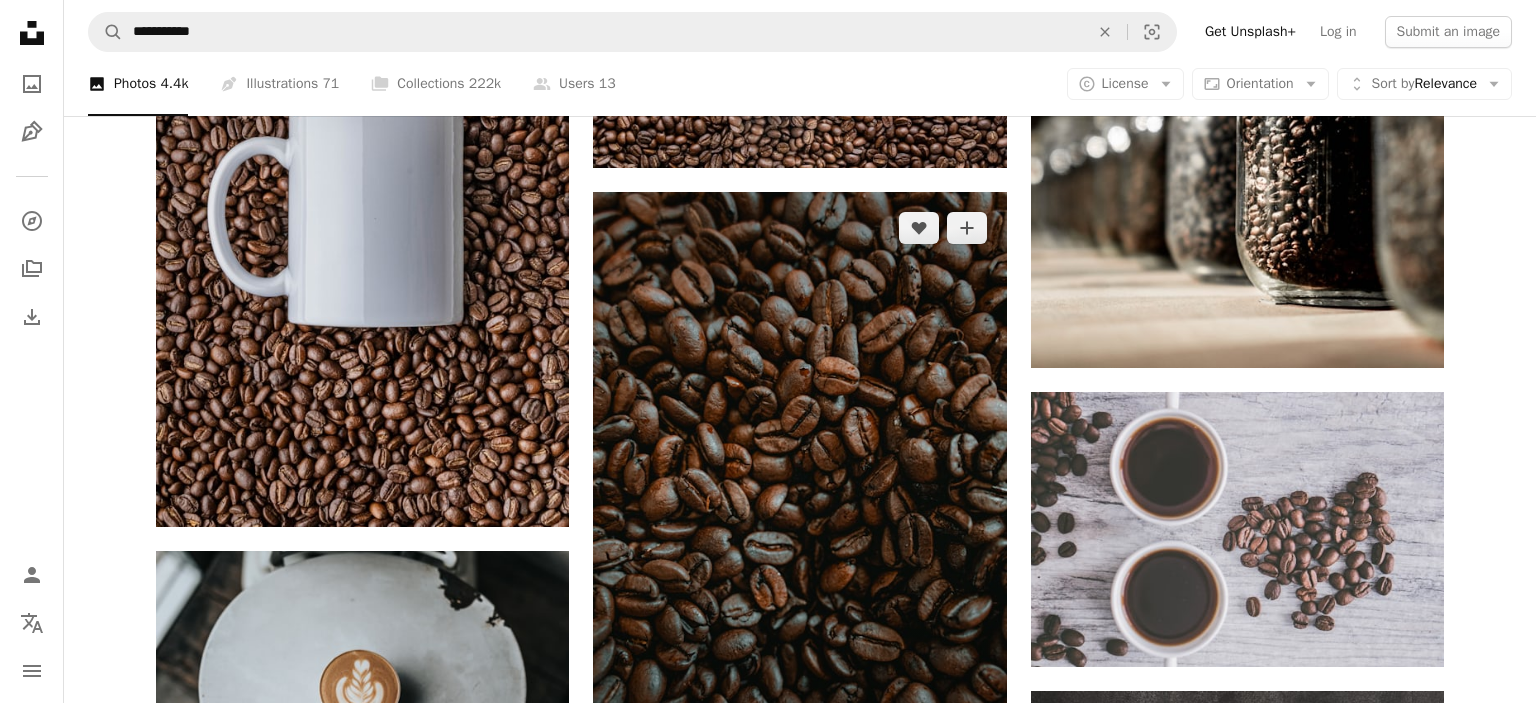 drag, startPoint x: 20, startPoint y: 17, endPoint x: 933, endPoint y: 297, distance: 954.9707 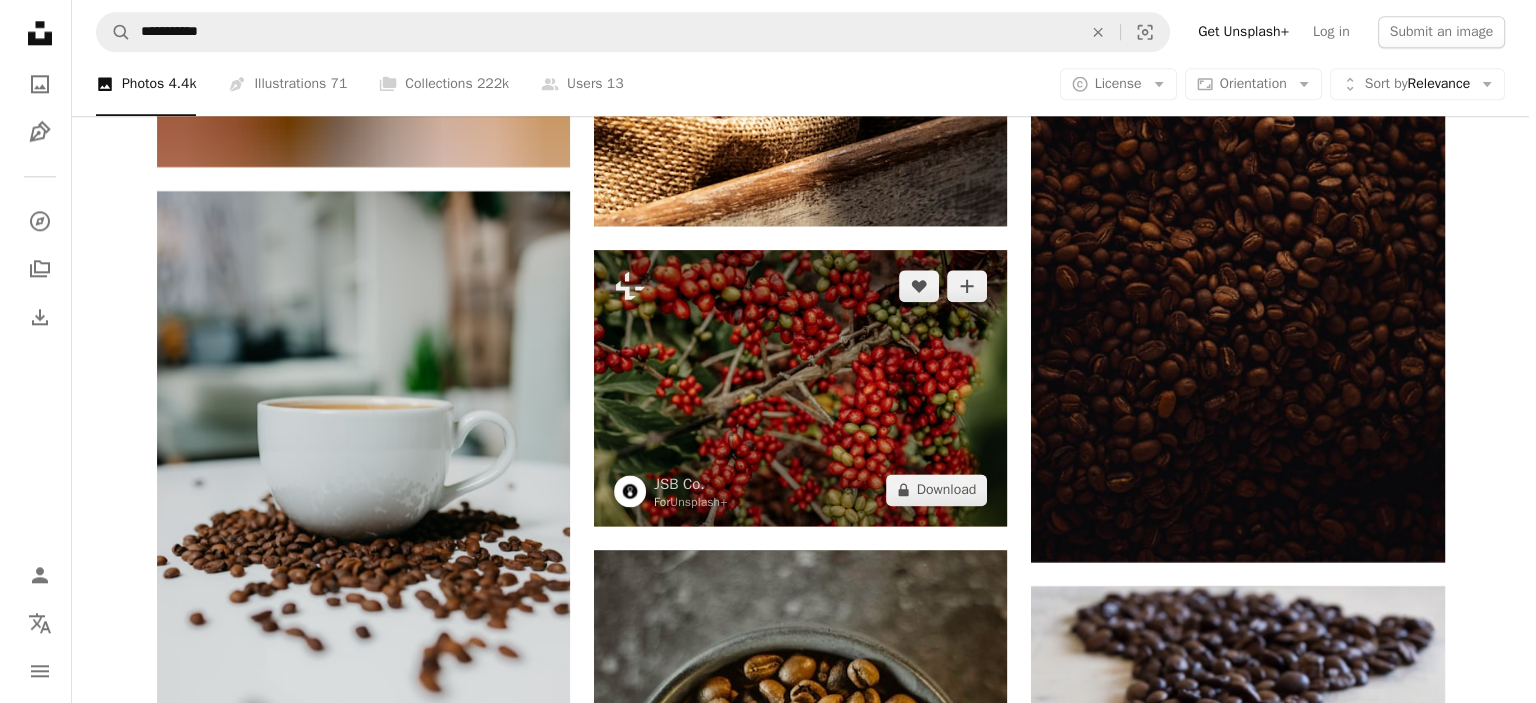 scroll, scrollTop: 47973, scrollLeft: 0, axis: vertical 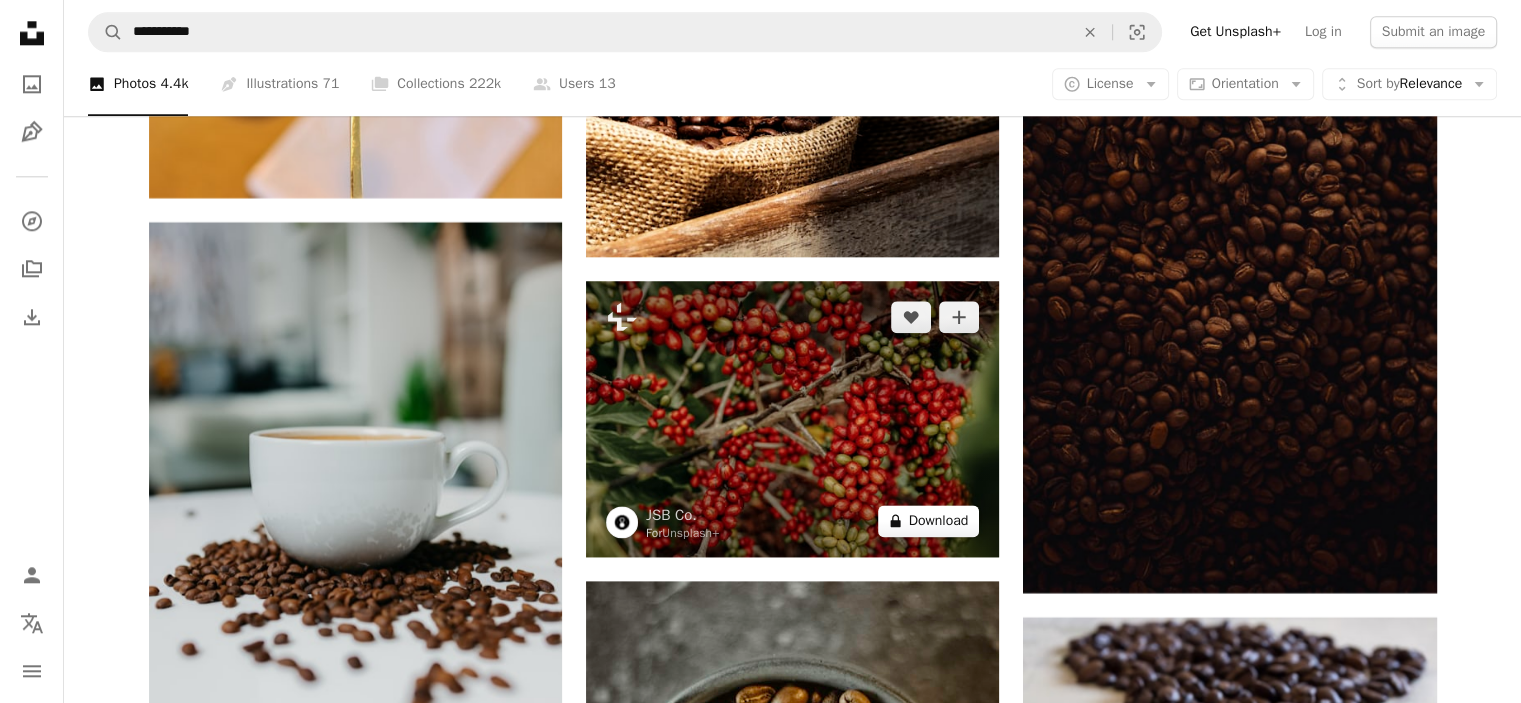 click on "A lock   Download" at bounding box center [929, 521] 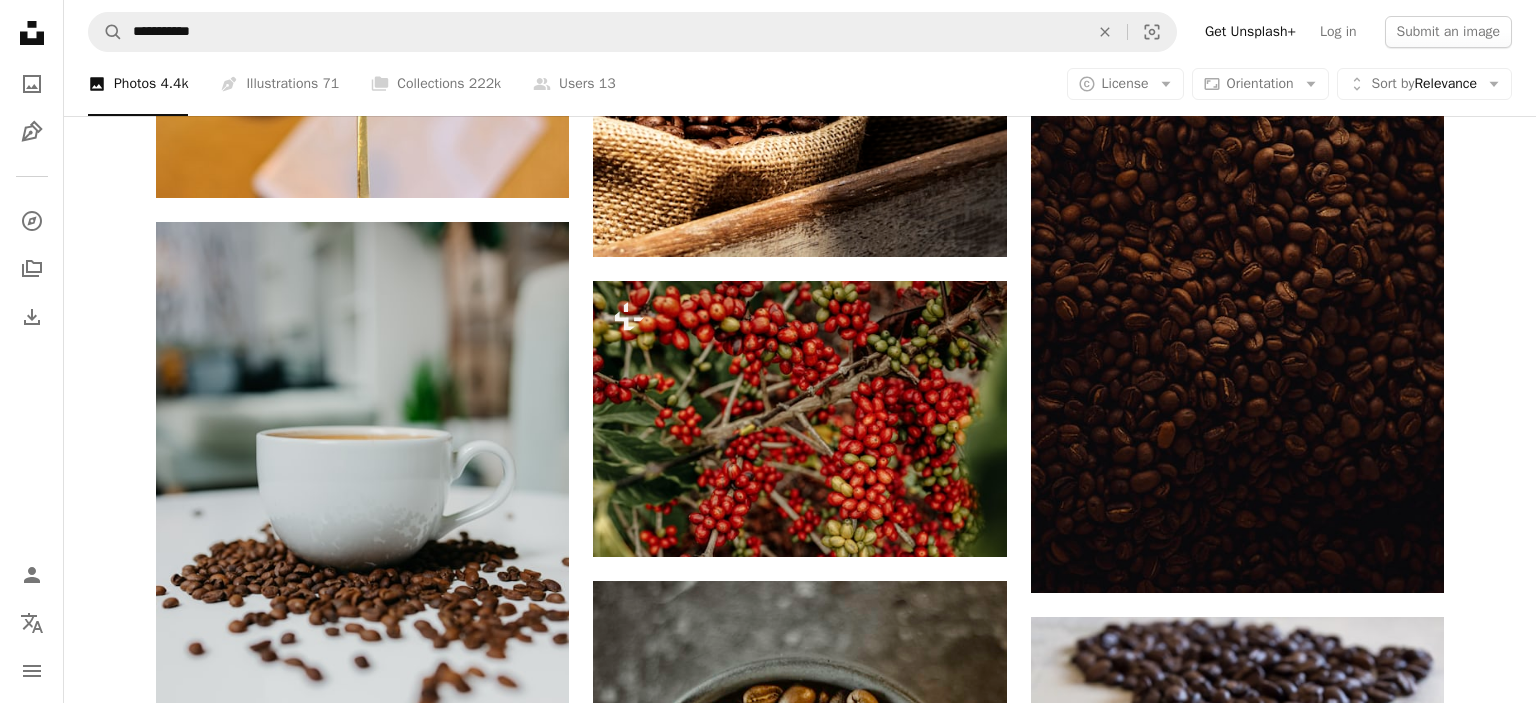 click on "An X shape" at bounding box center [20, 20] 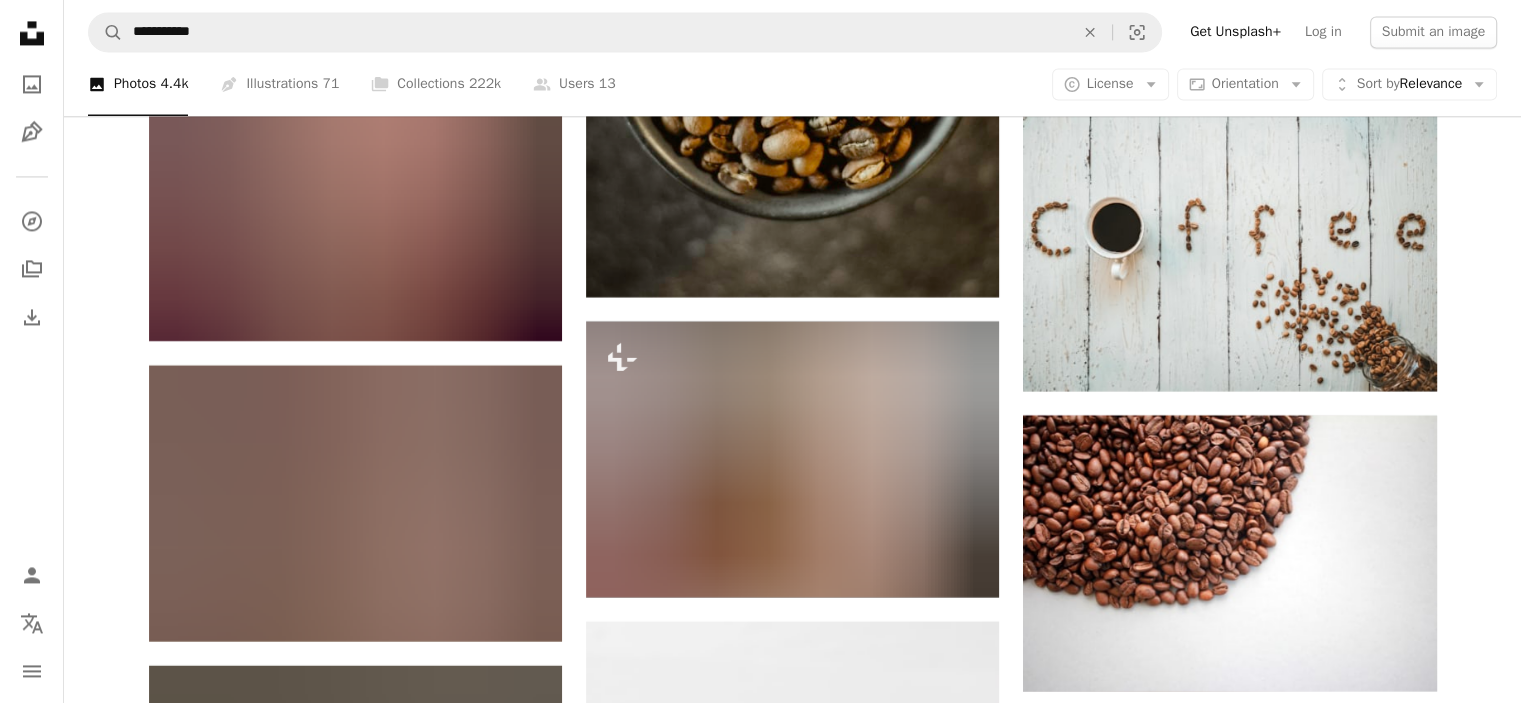 scroll, scrollTop: 48696, scrollLeft: 0, axis: vertical 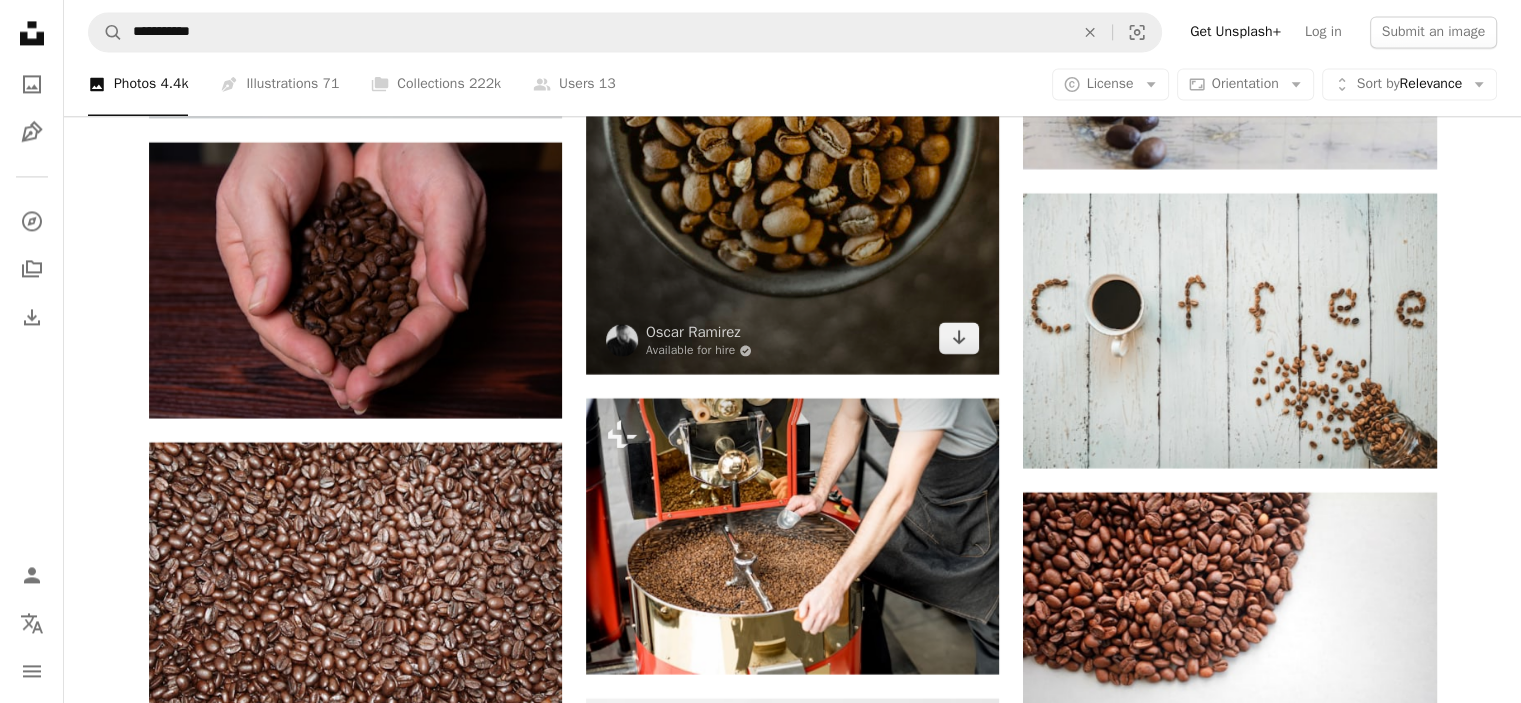 click at bounding box center [792, 116] 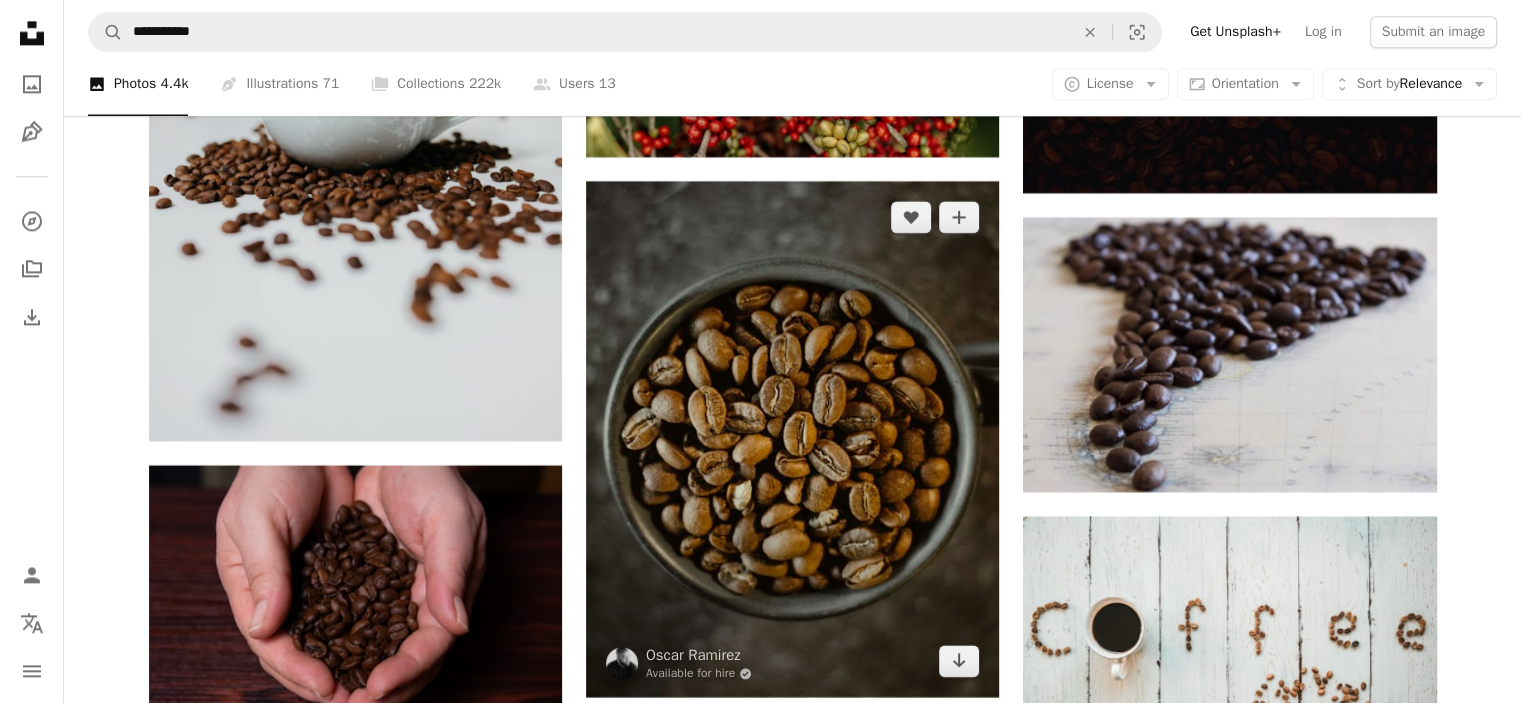 click on "[FIRST] [LAST]" at bounding box center (792, 439) 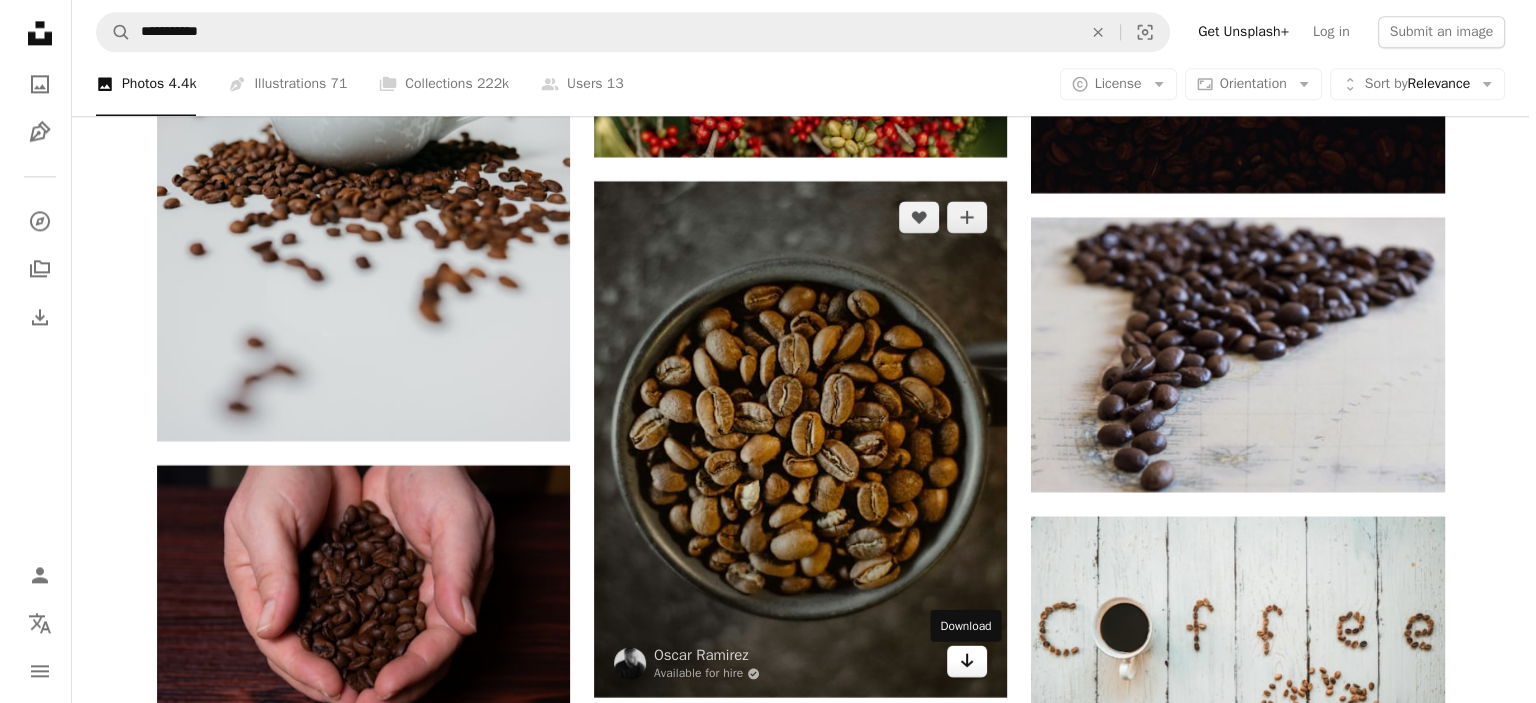 scroll, scrollTop: 48473, scrollLeft: 0, axis: vertical 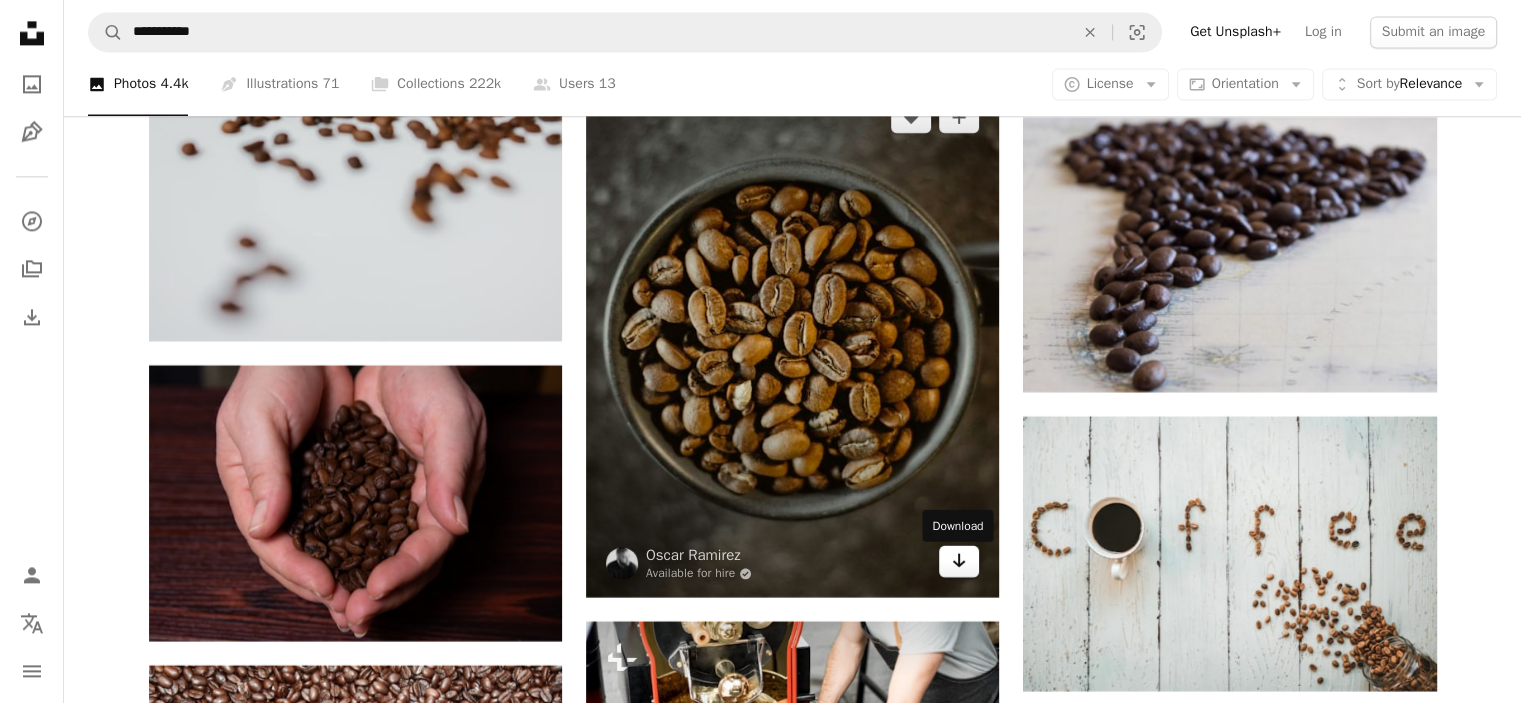click on "Arrow pointing down" 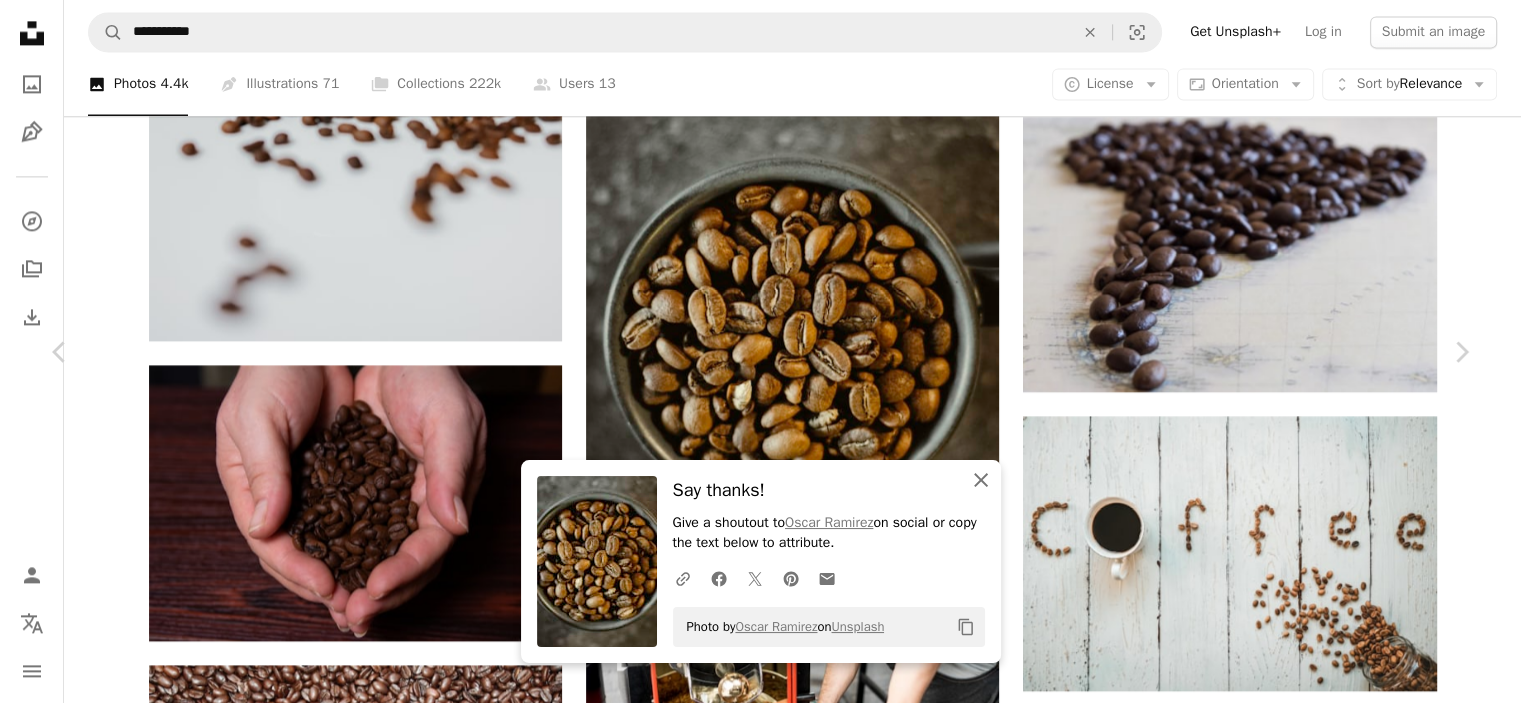 click on "An X shape" 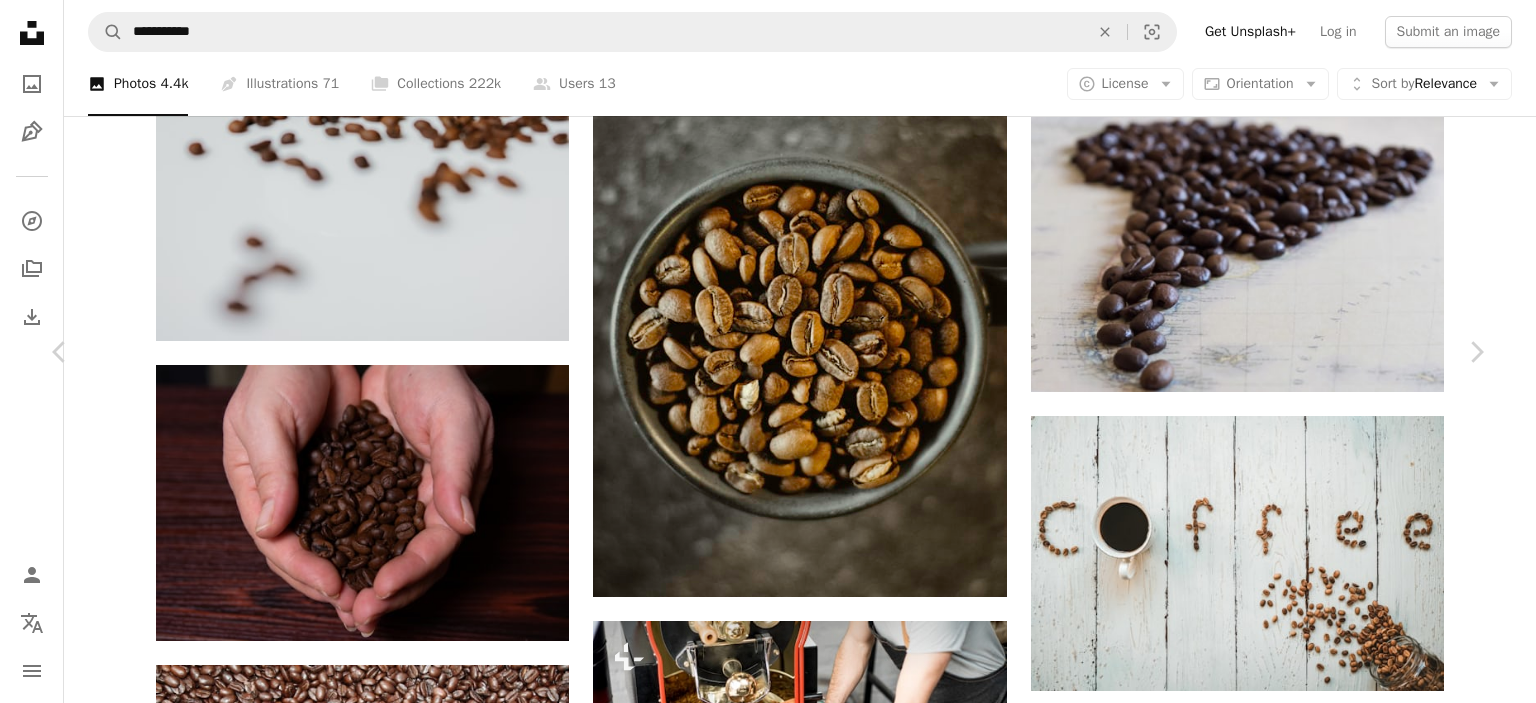 click on "Download free" at bounding box center [1287, 6444] 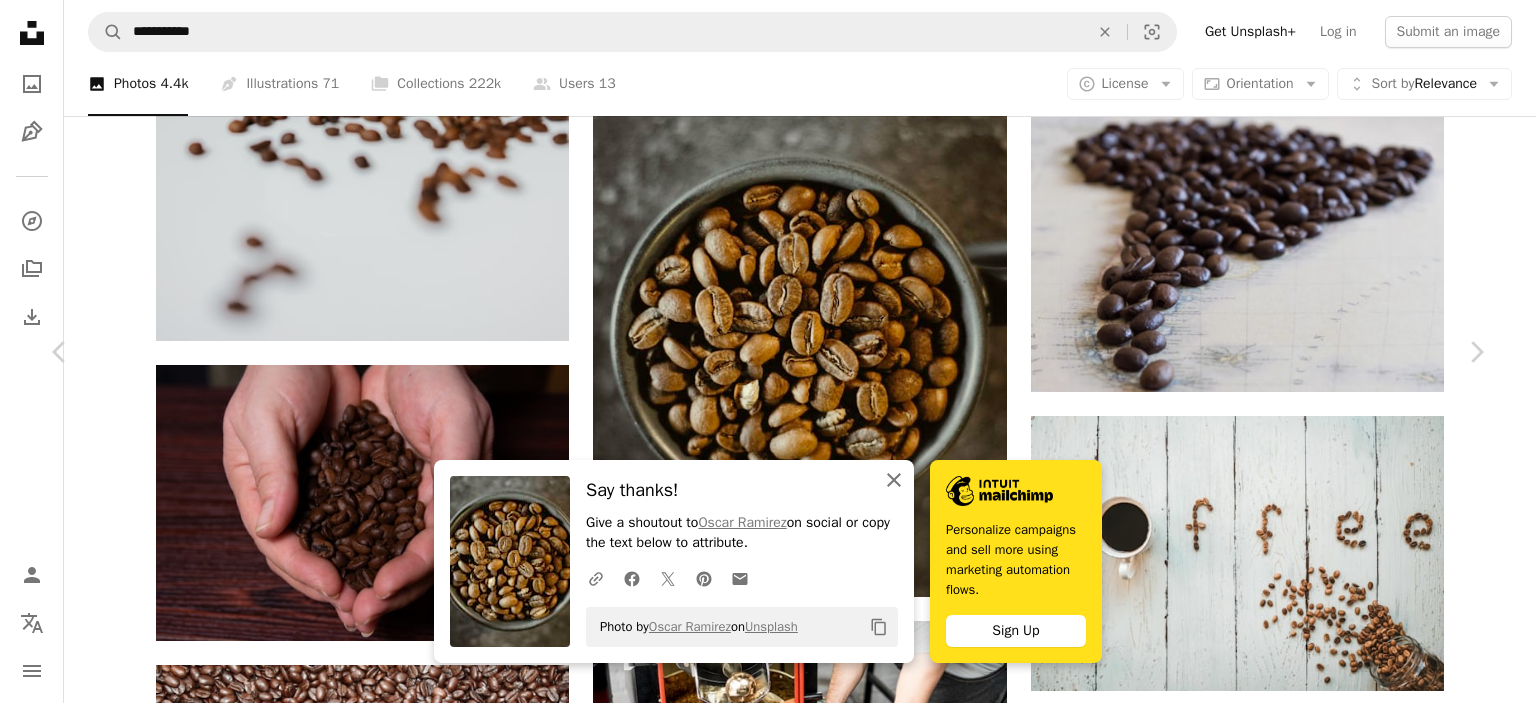 click 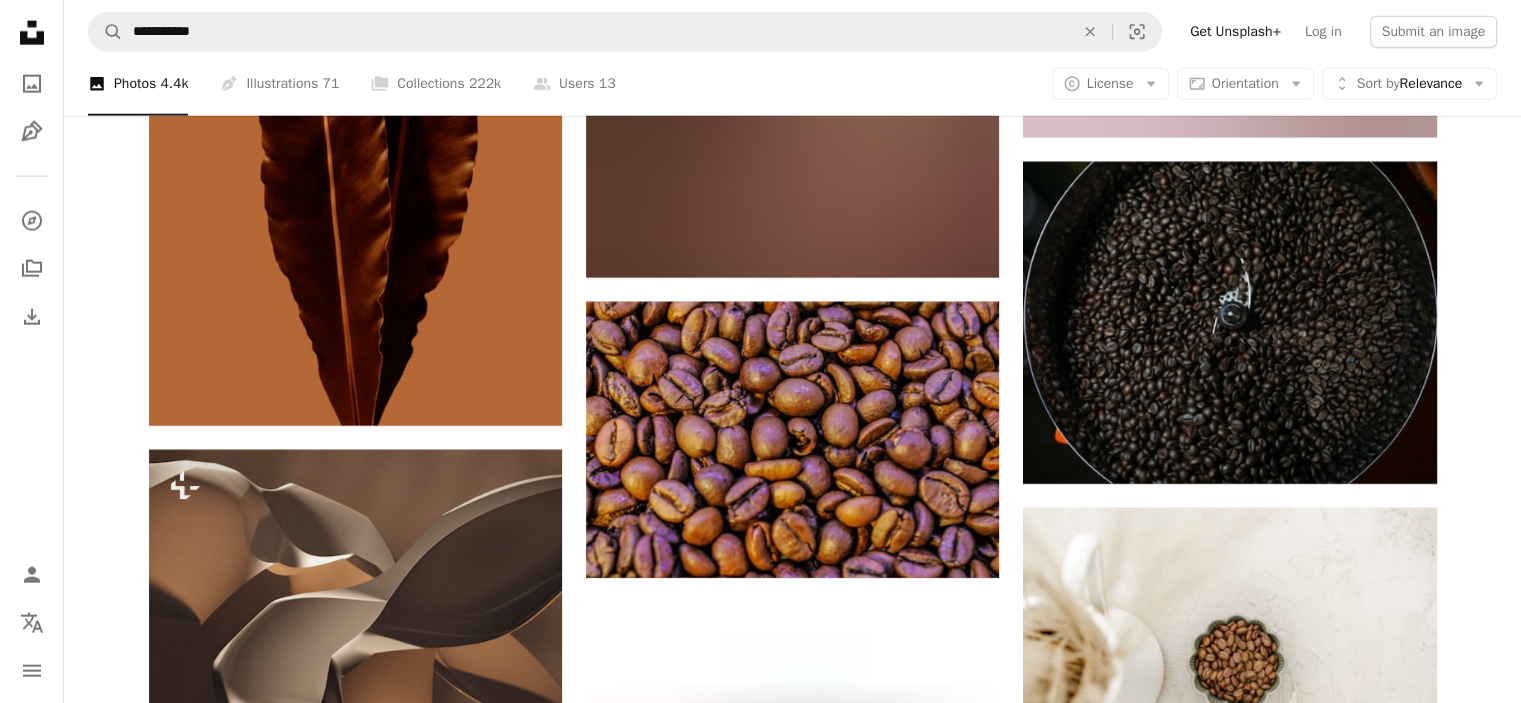 scroll, scrollTop: 58591, scrollLeft: 0, axis: vertical 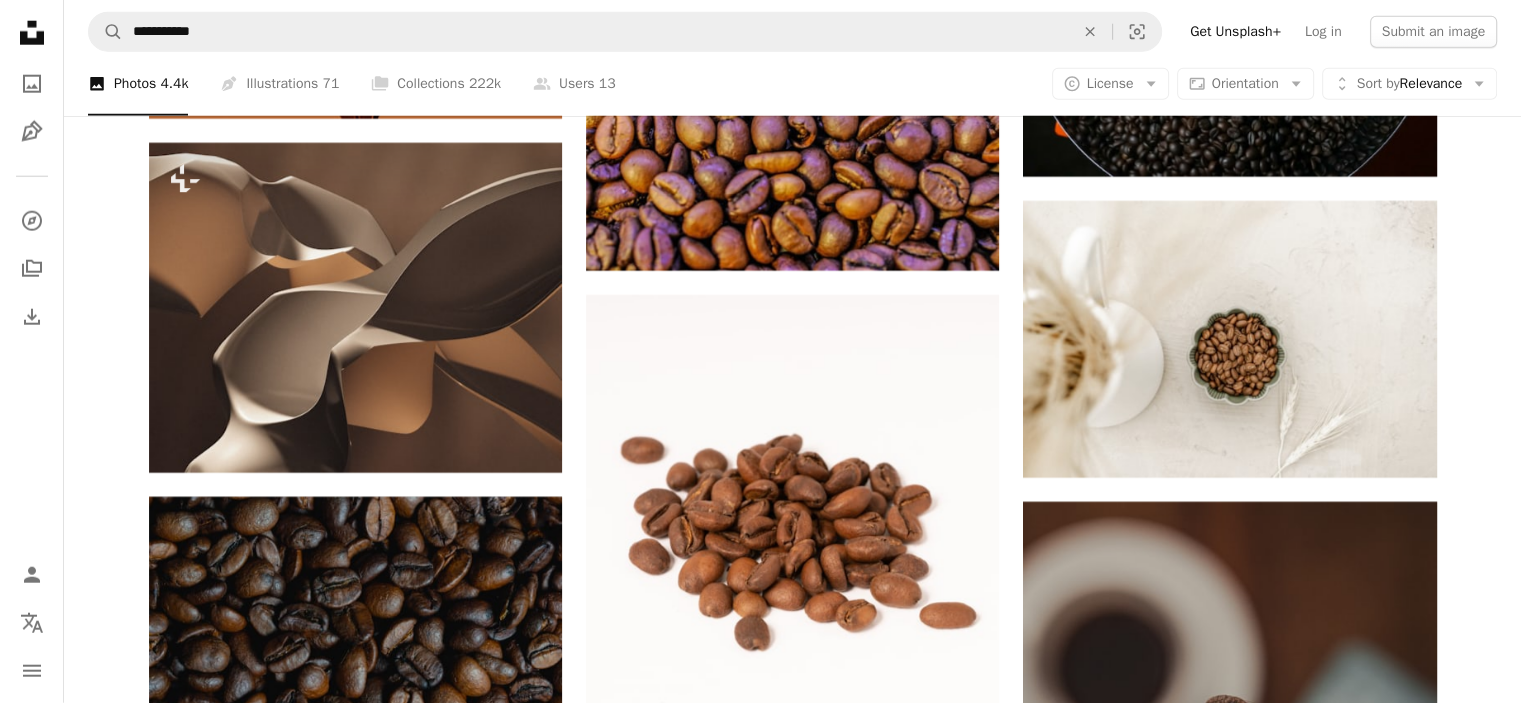 click on "Arrow pointing down" 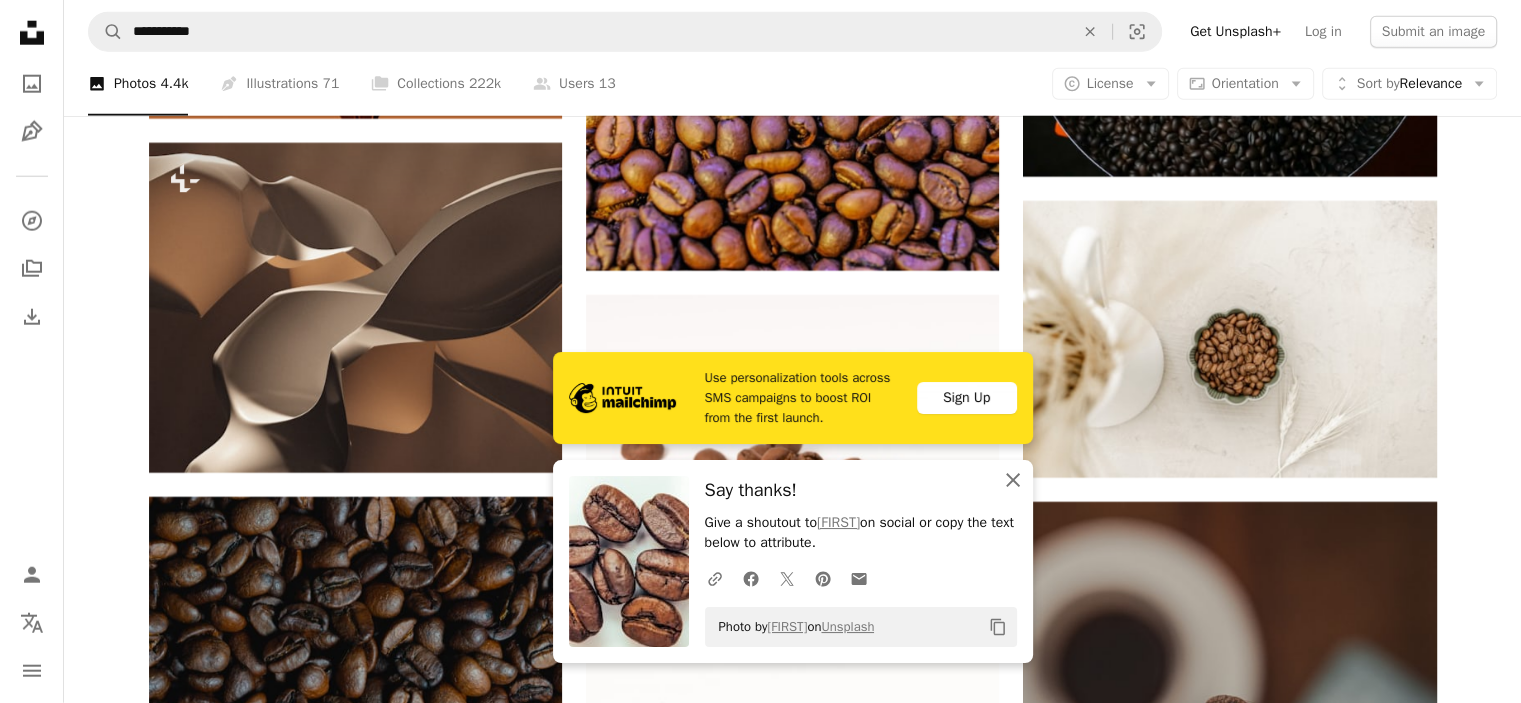 click 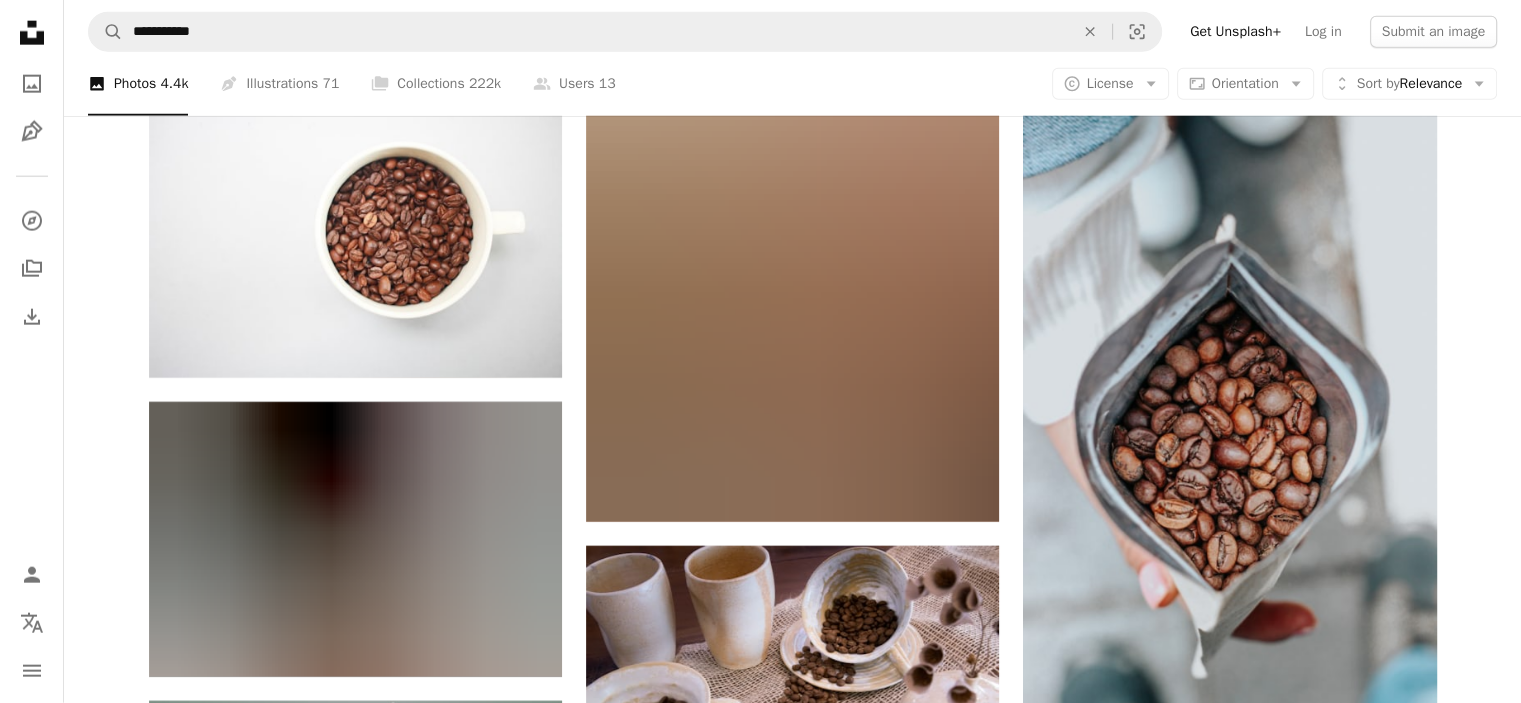 scroll, scrollTop: 67691, scrollLeft: 0, axis: vertical 